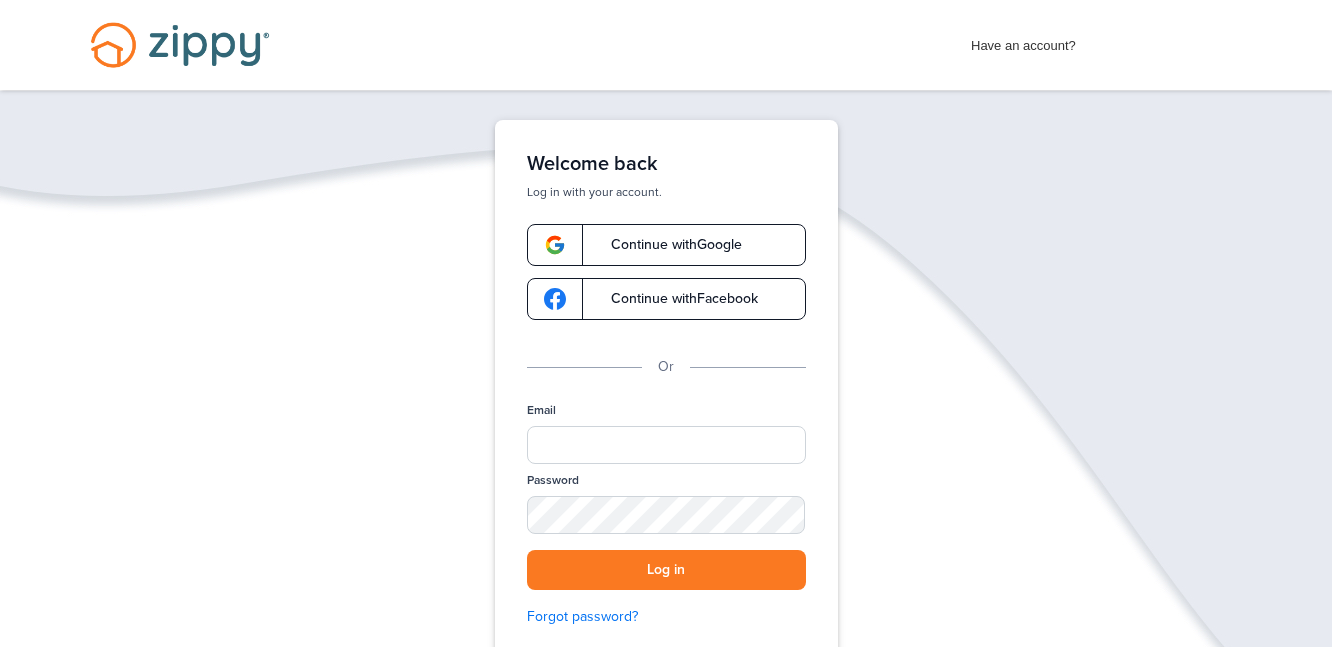 scroll, scrollTop: 0, scrollLeft: 0, axis: both 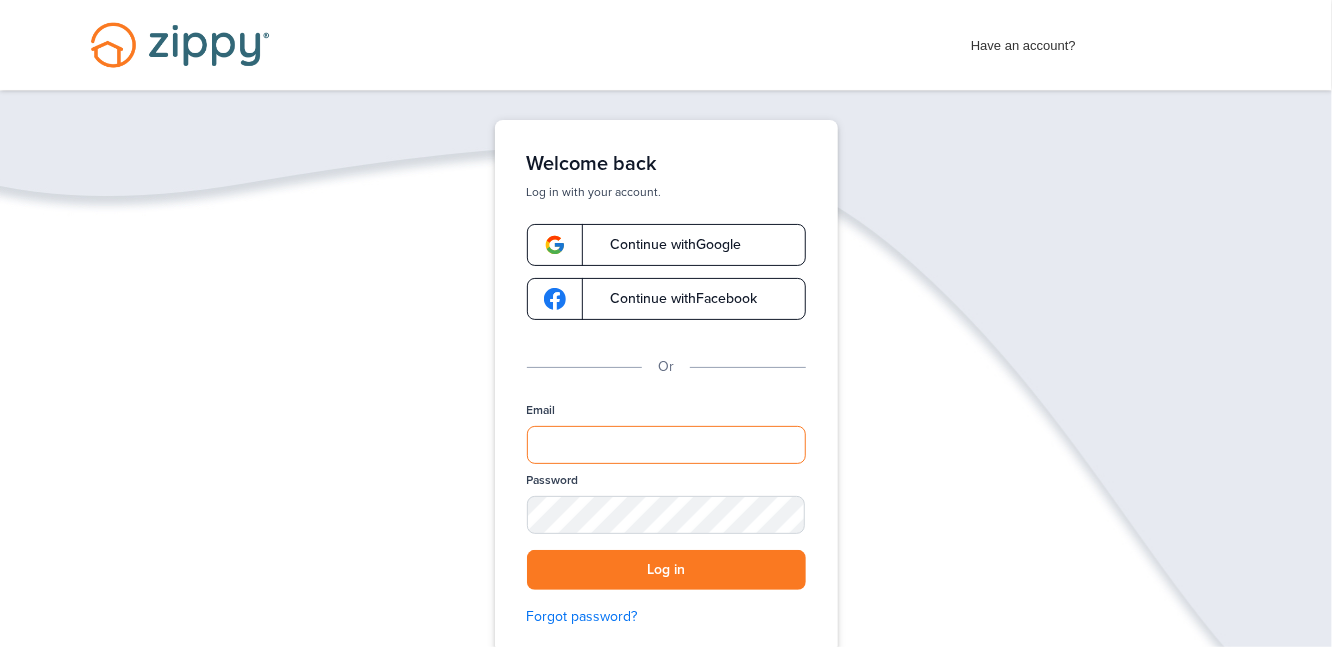 click on "Email" at bounding box center (666, 445) 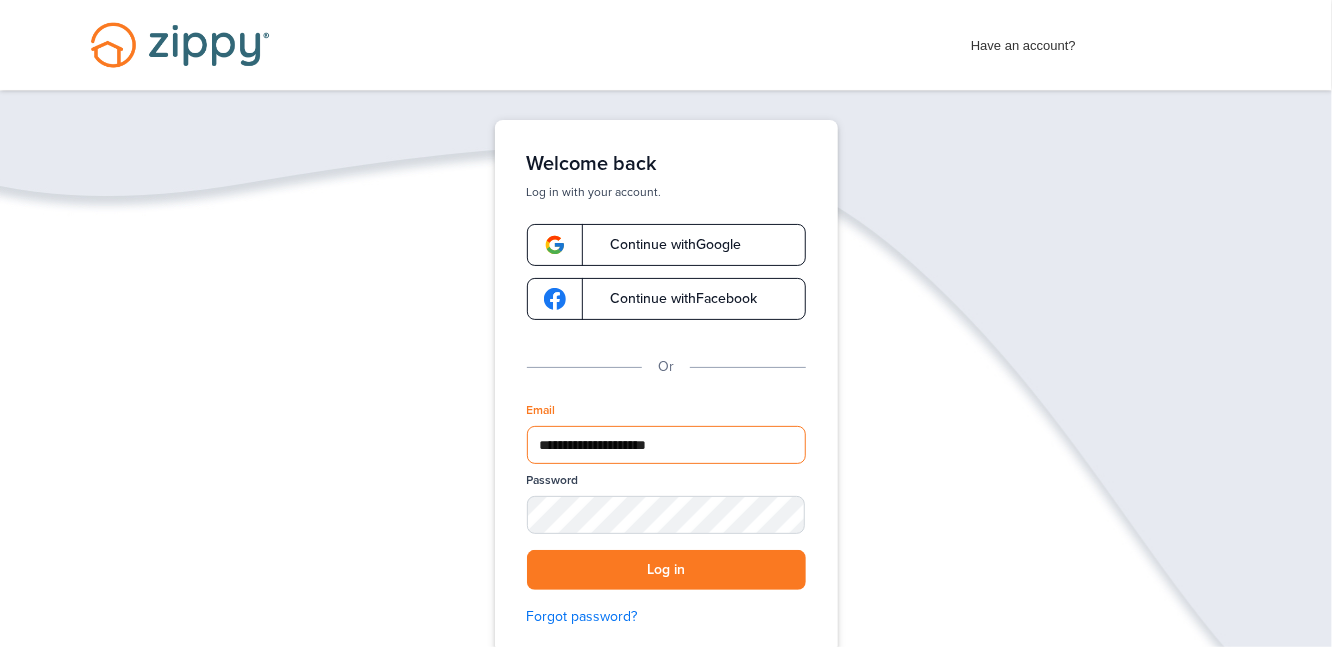 type on "**********" 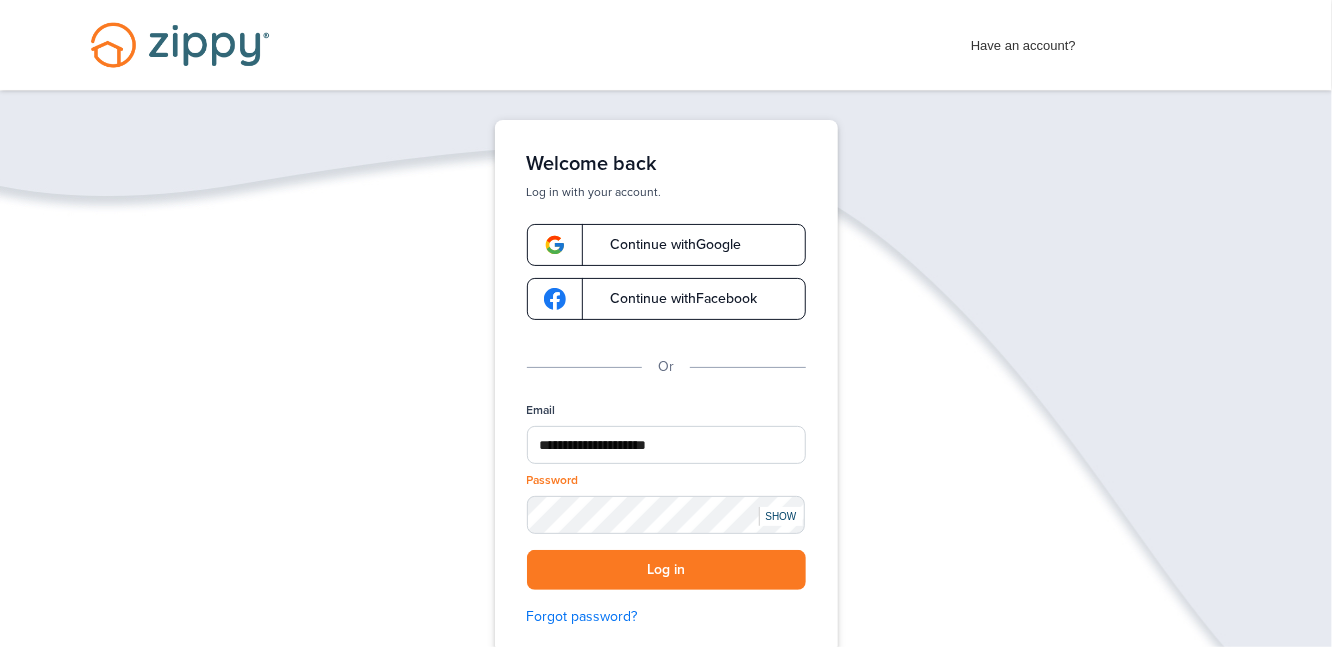 click on "SHOW" at bounding box center (781, 516) 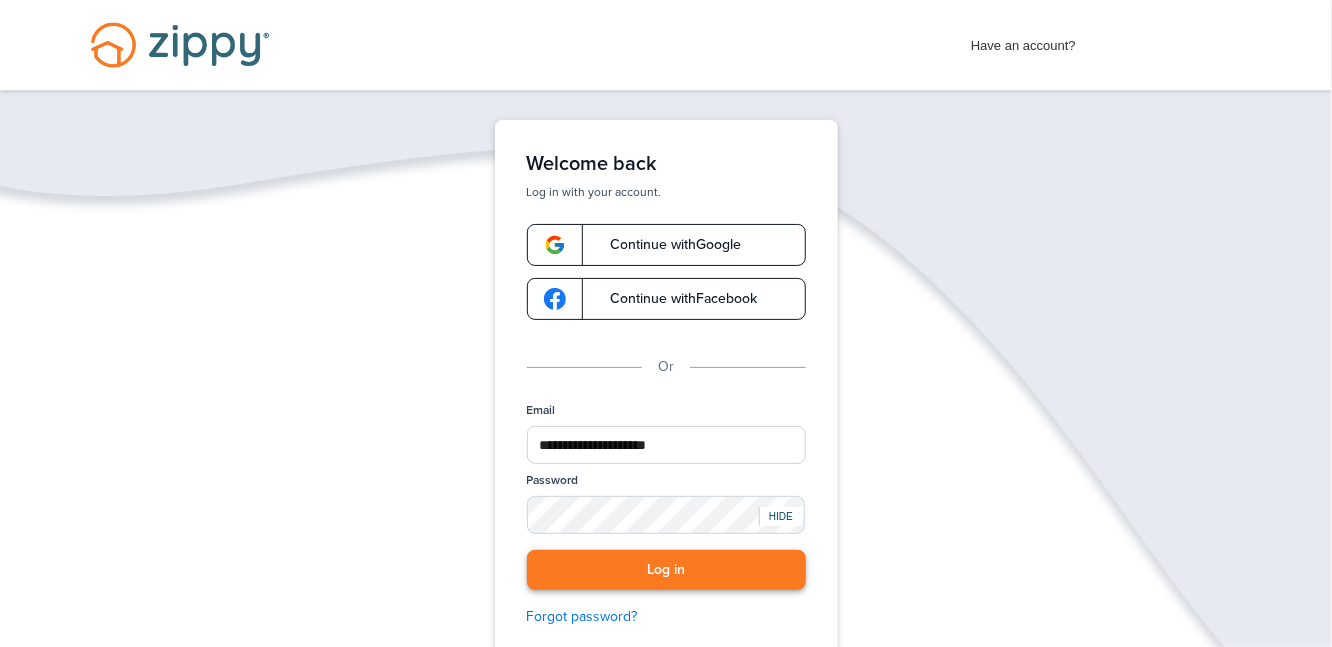 click on "Log in" at bounding box center [666, 570] 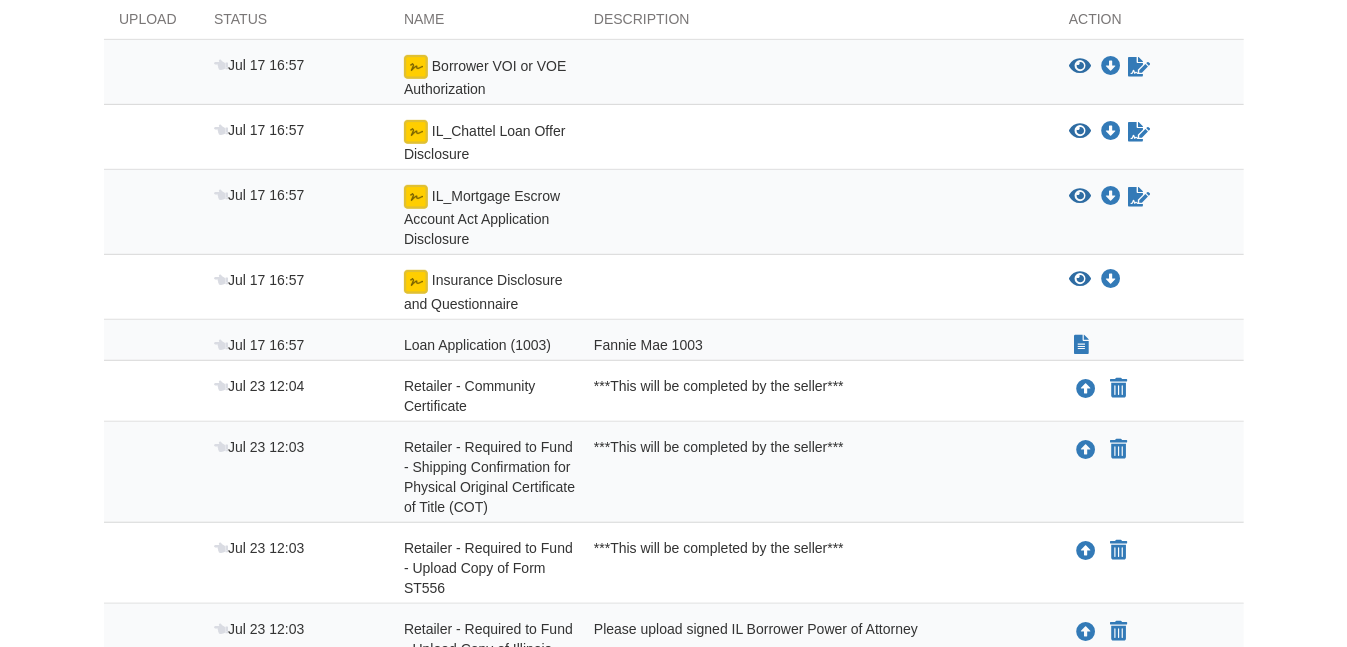 scroll, scrollTop: 355, scrollLeft: 0, axis: vertical 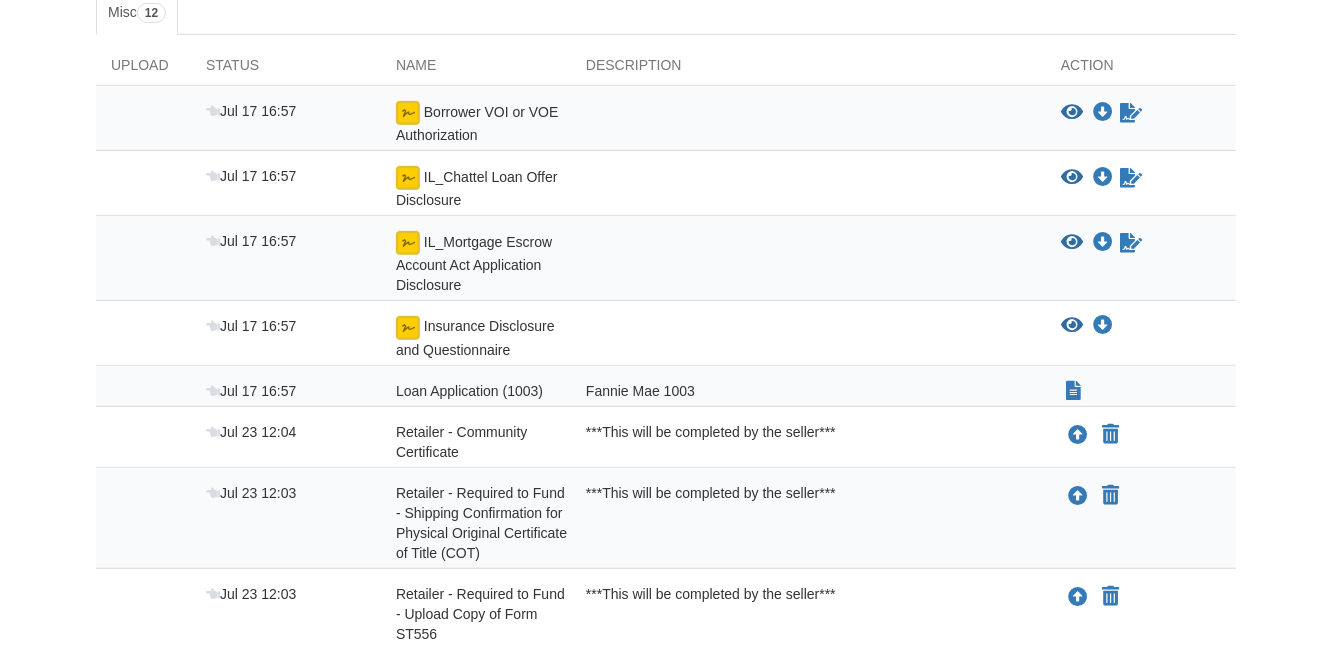 click at bounding box center (808, 338) 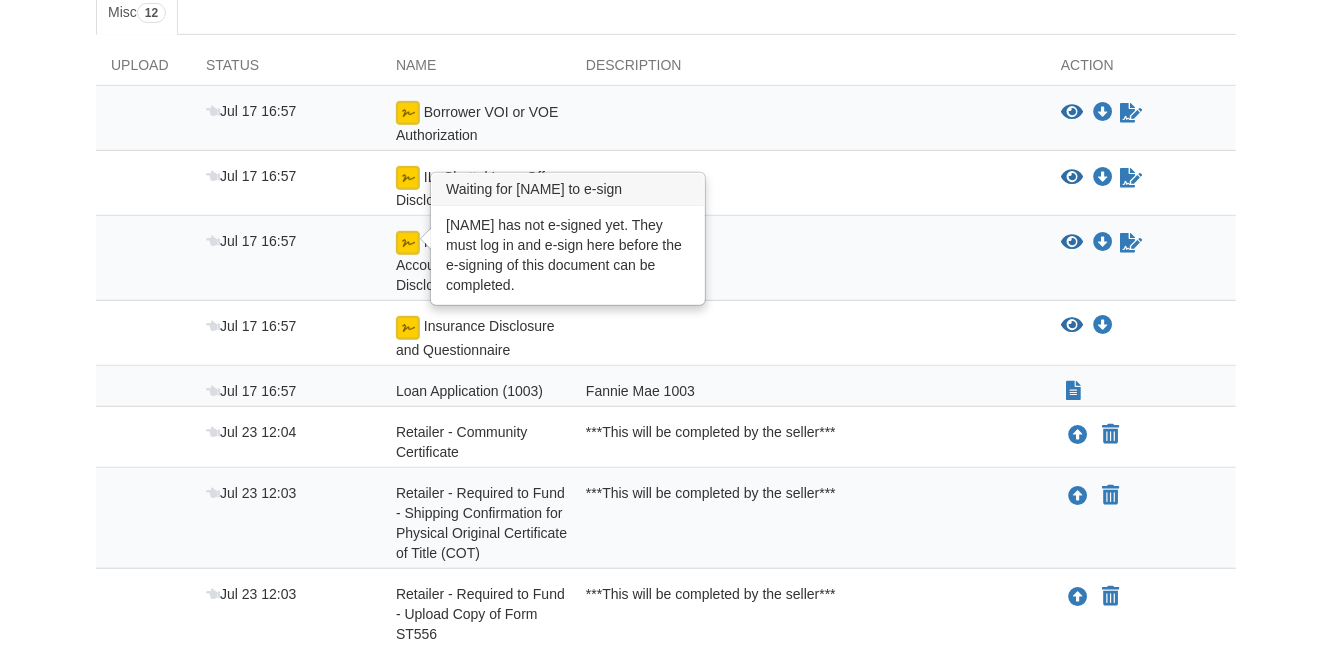 click at bounding box center (408, 243) 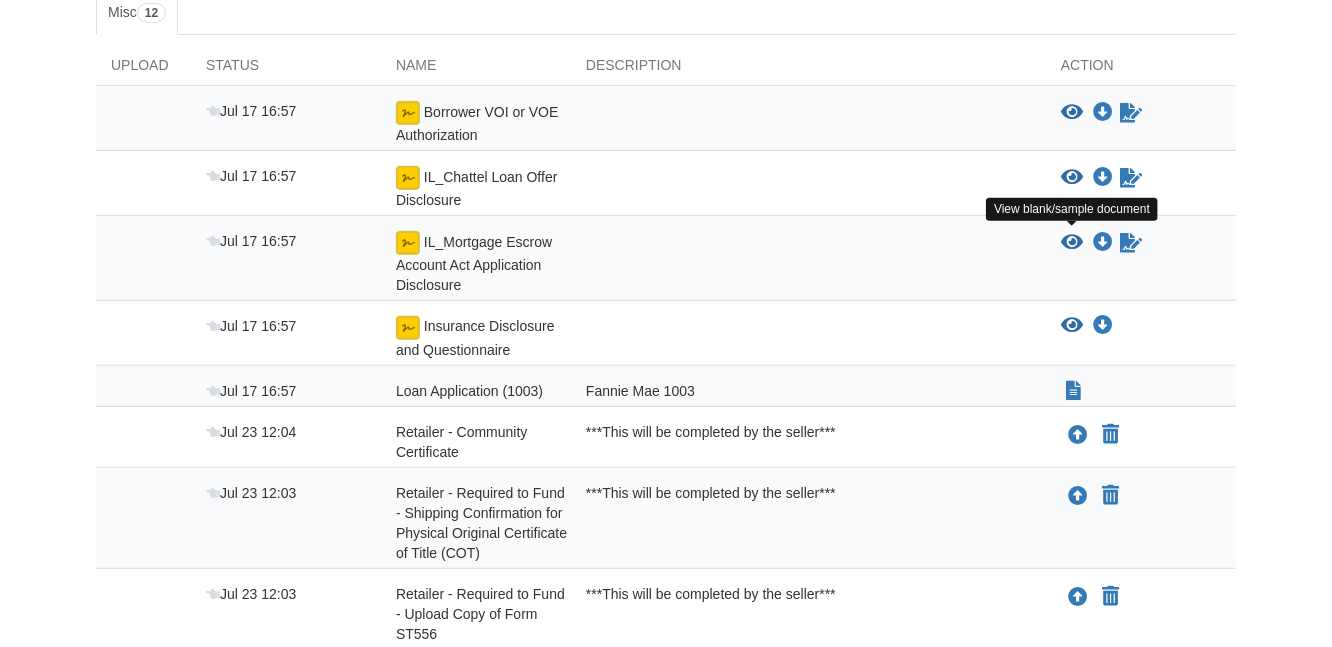click at bounding box center [1072, 243] 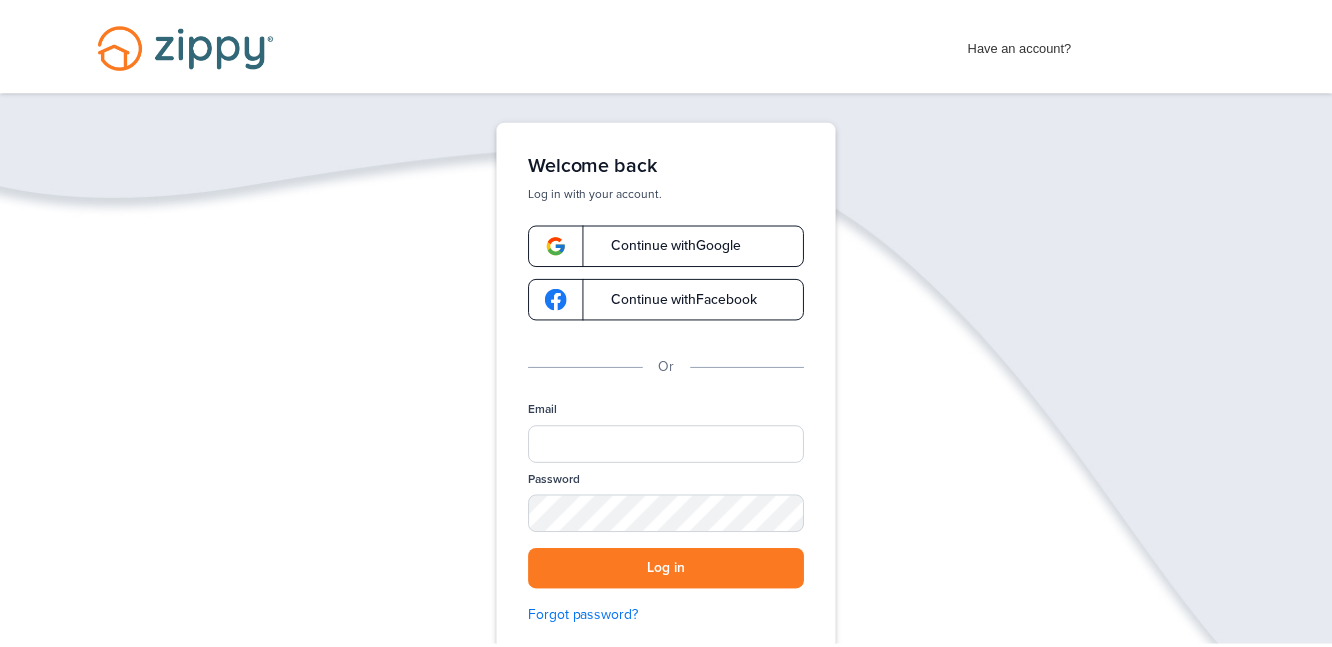 scroll, scrollTop: 0, scrollLeft: 0, axis: both 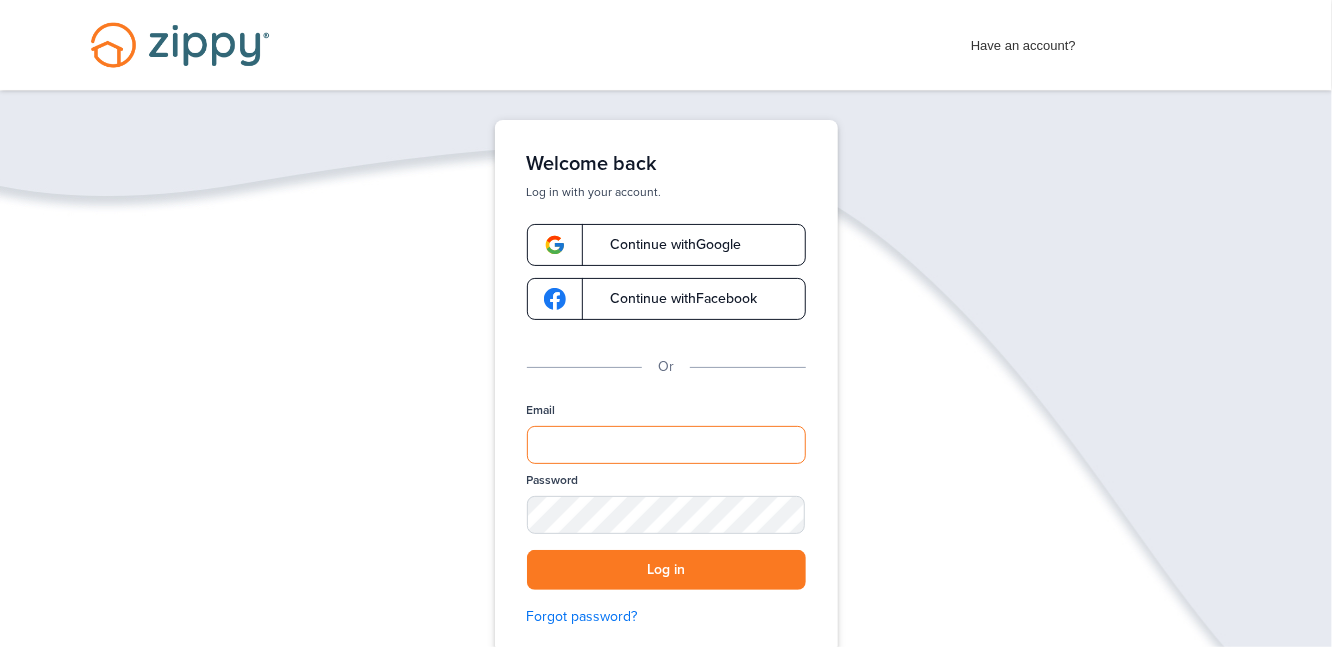 click on "Email" at bounding box center (666, 445) 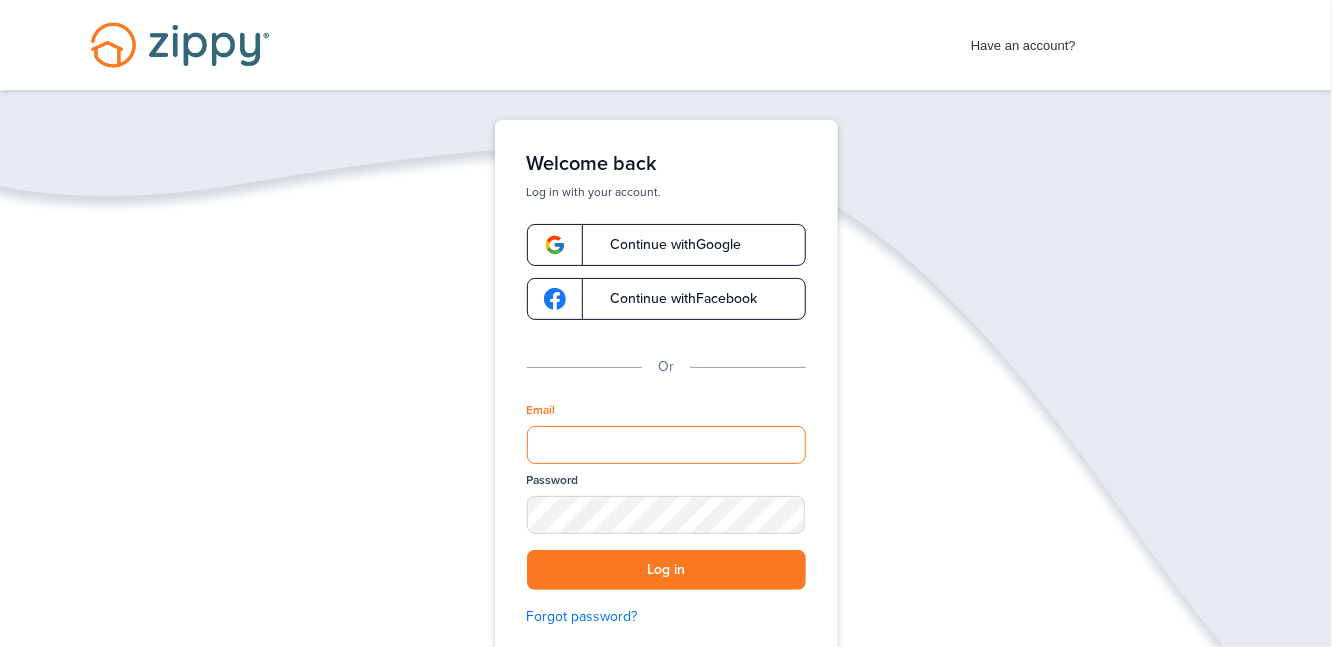 type on "**********" 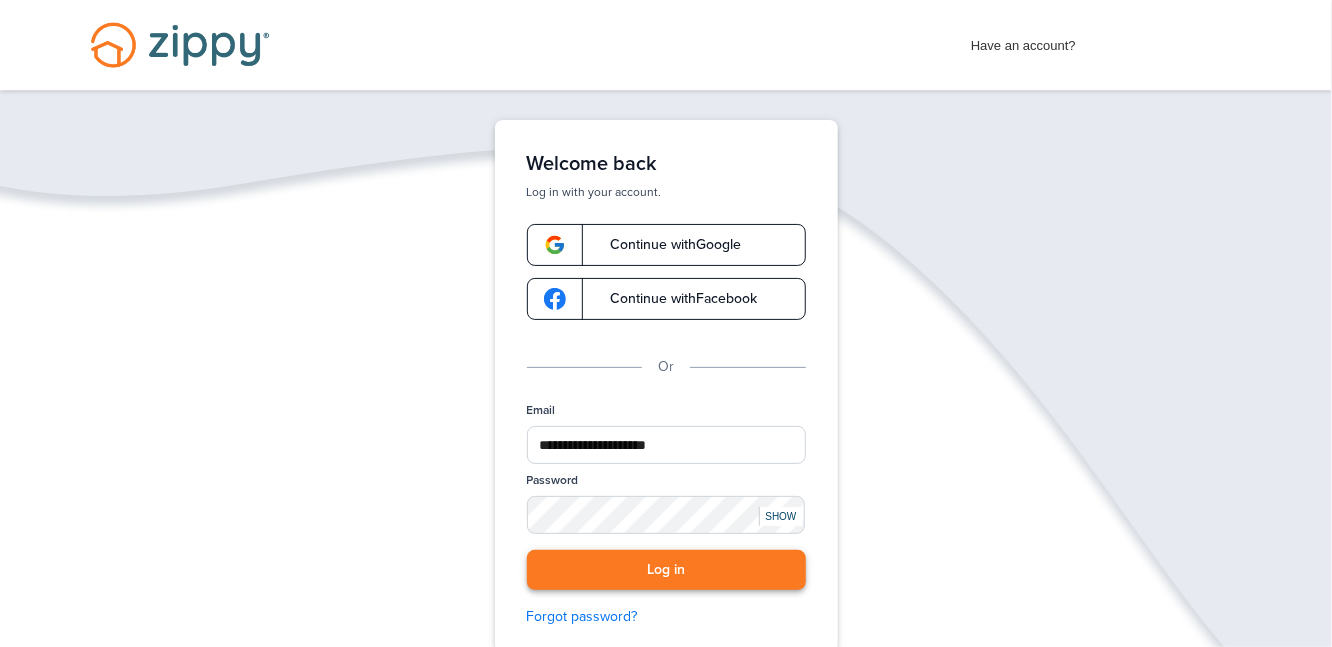 click on "Log in" at bounding box center [666, 570] 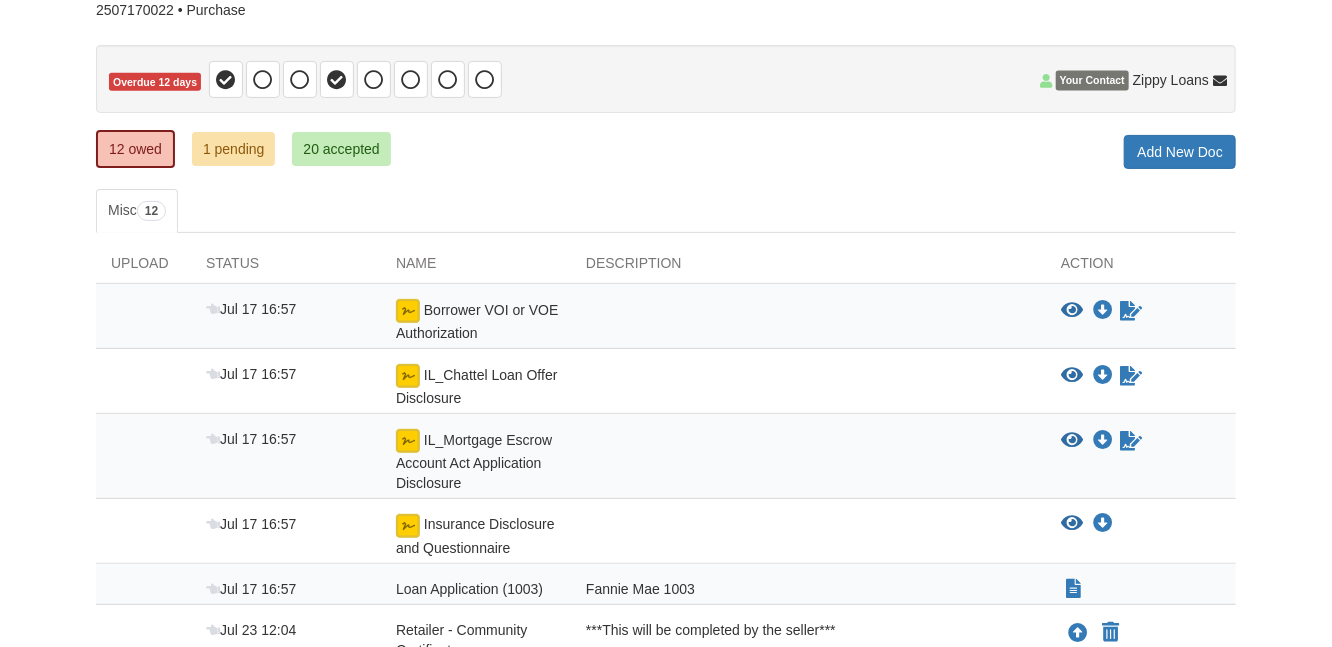 scroll, scrollTop: 200, scrollLeft: 0, axis: vertical 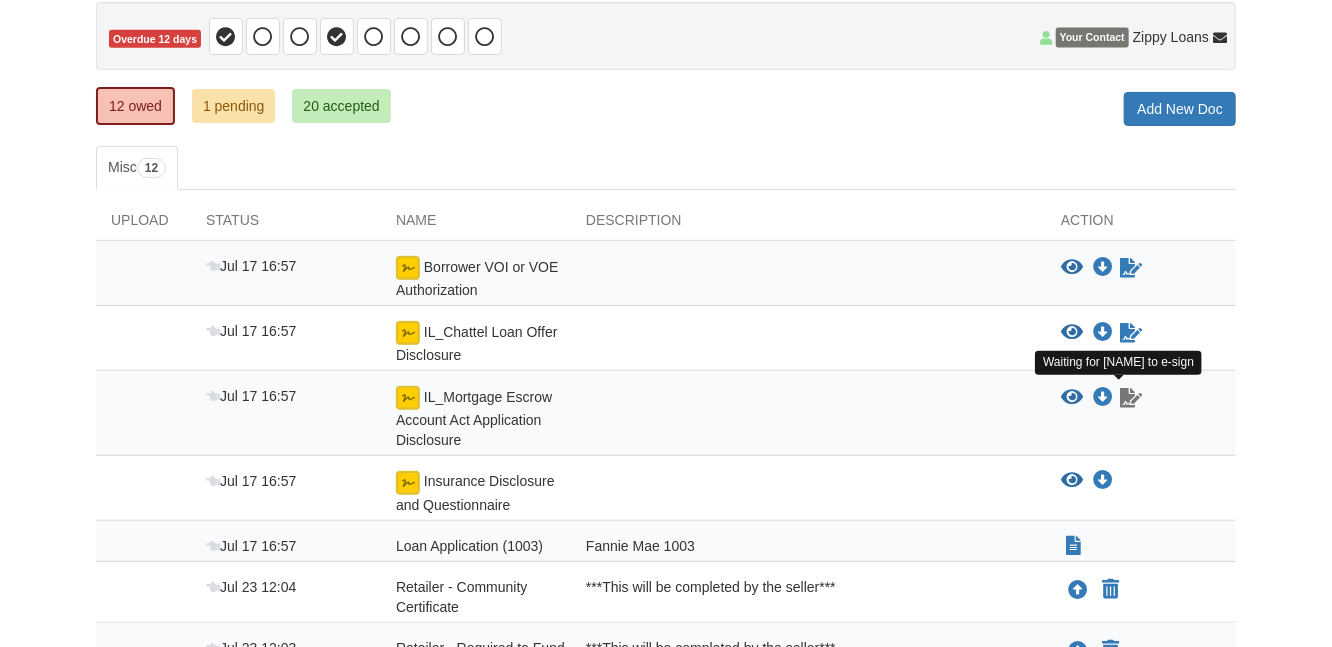 click at bounding box center [1131, 398] 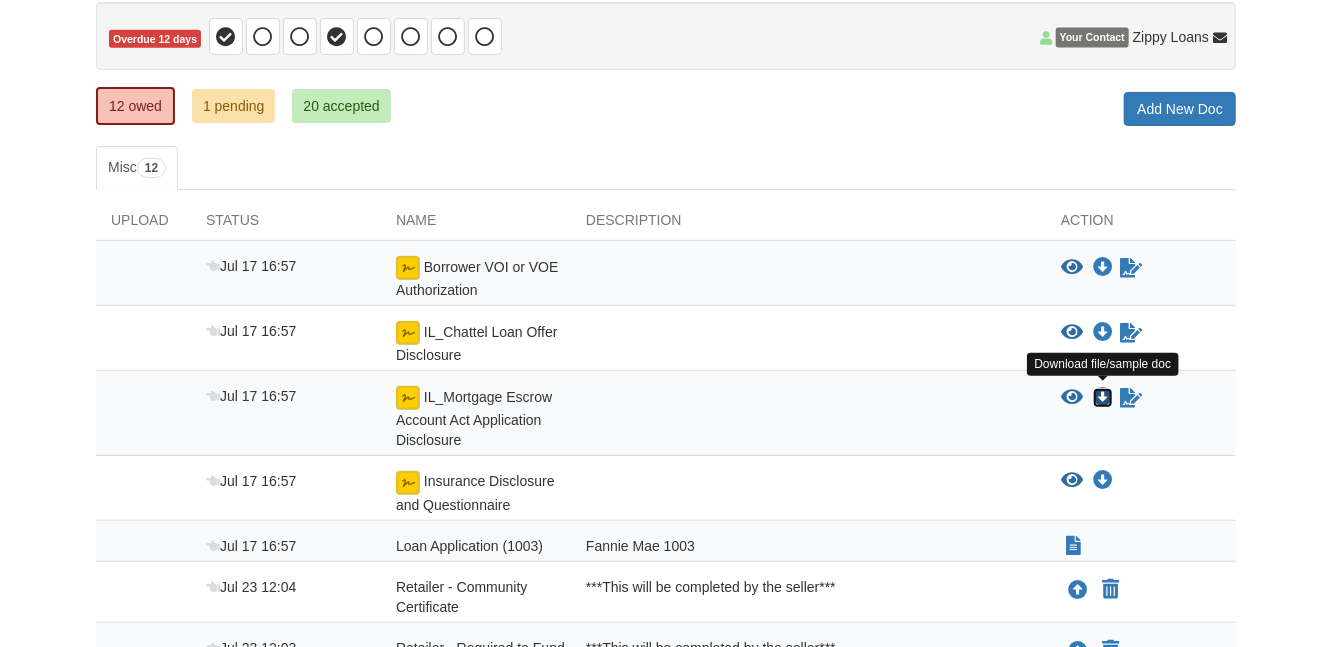 click at bounding box center [1103, 398] 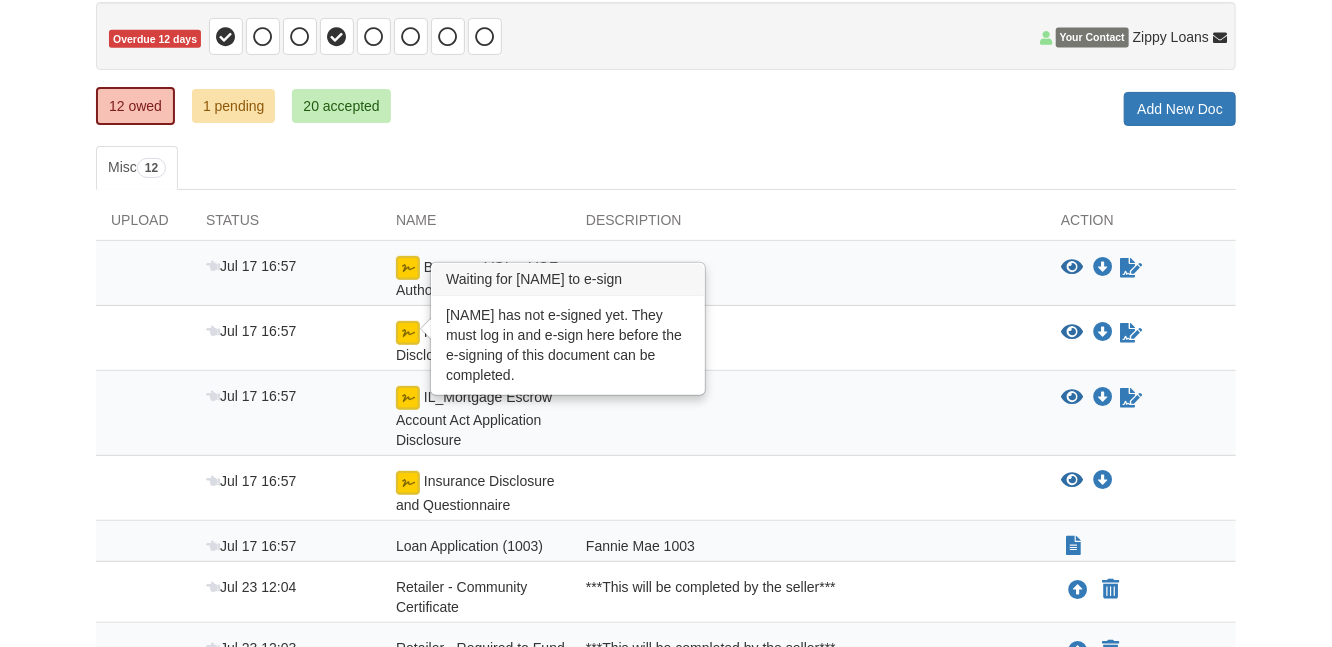 click at bounding box center [408, 333] 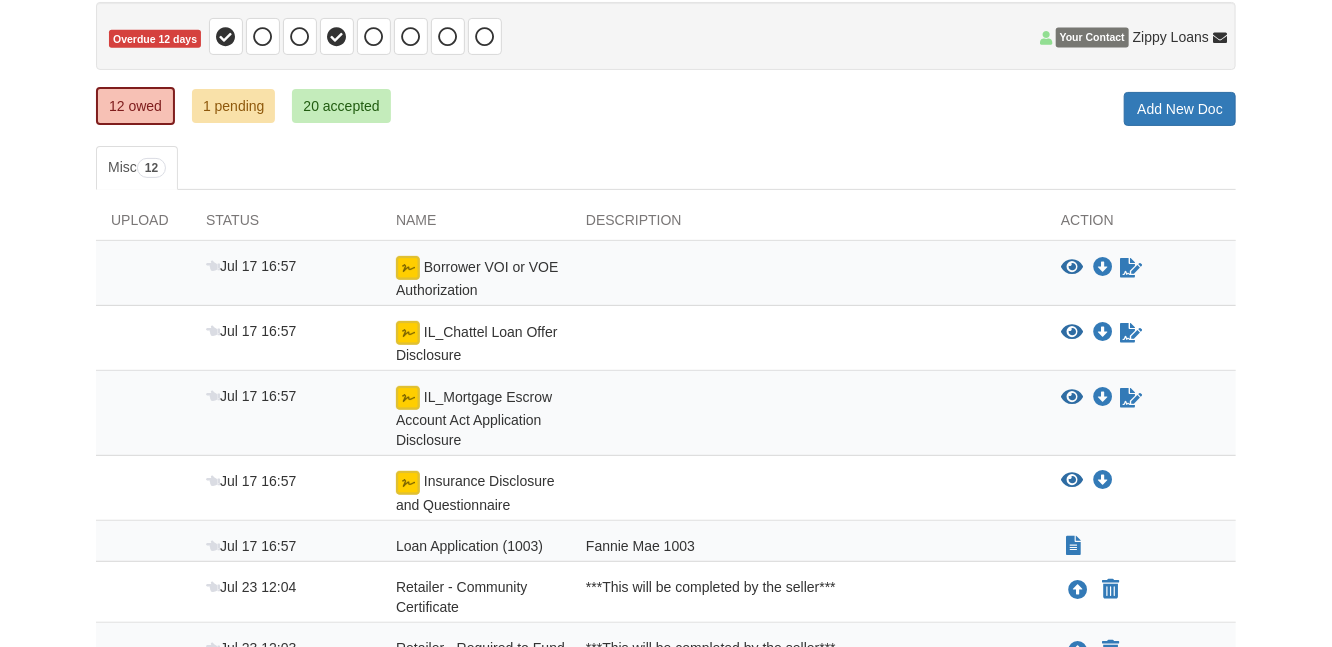 click on "IL_Chattel Loan Offer Disclosure" at bounding box center [477, 278] 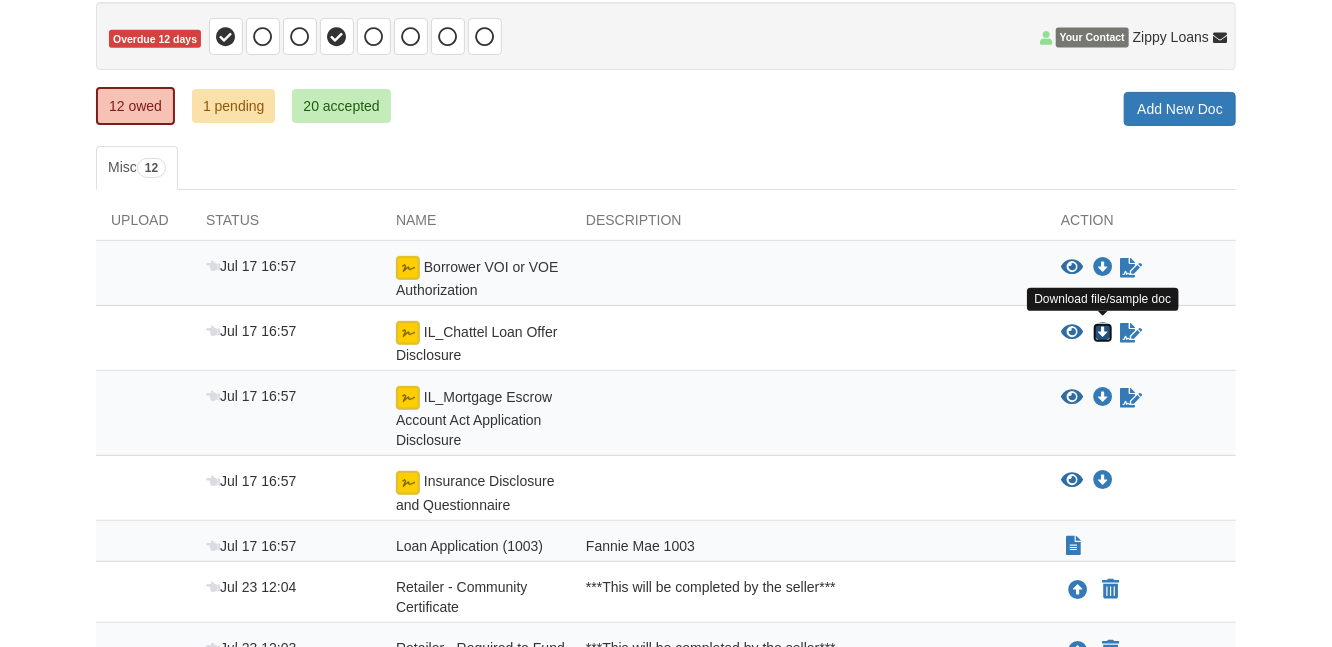 click at bounding box center [1103, 333] 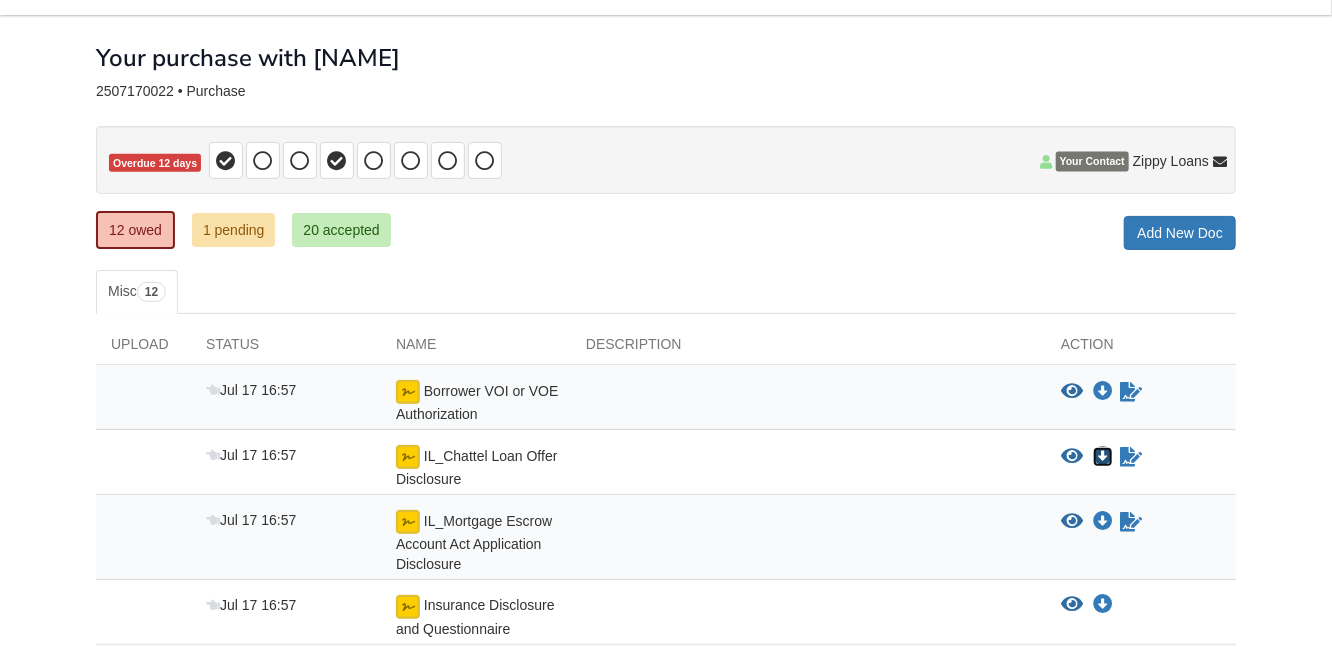 scroll, scrollTop: 0, scrollLeft: 0, axis: both 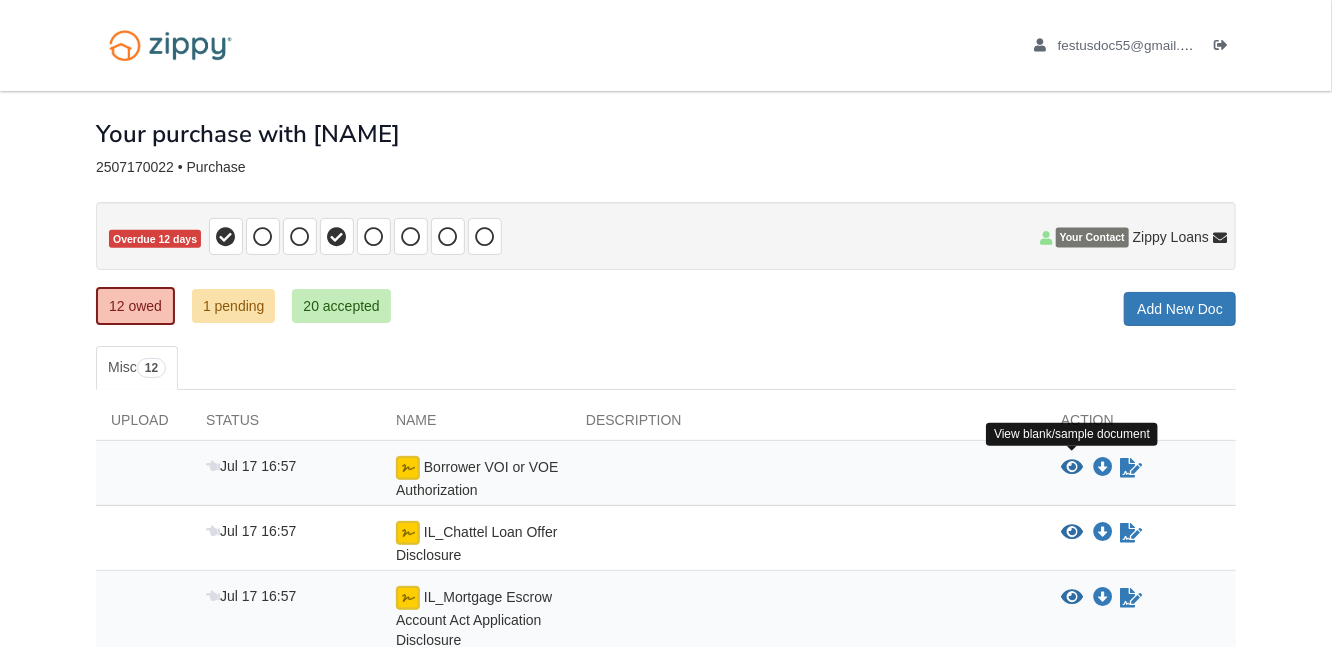 click at bounding box center (1072, 468) 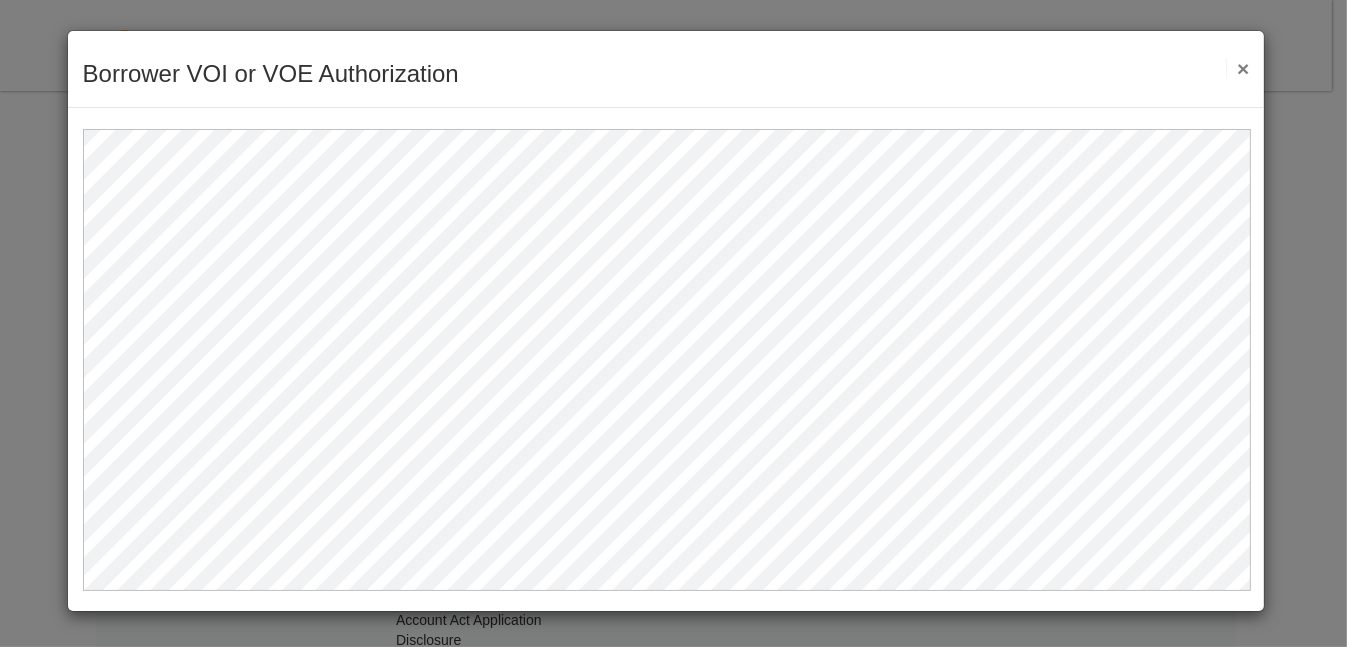 click on "×" at bounding box center [1237, 68] 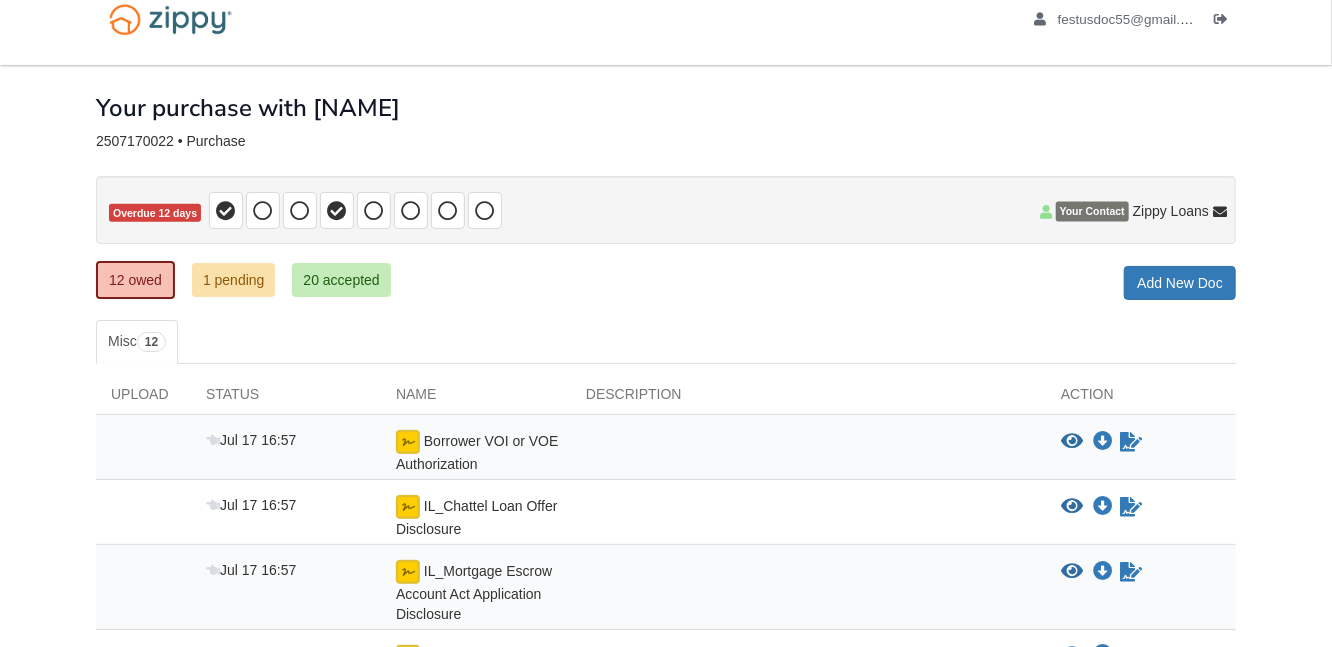 scroll, scrollTop: 0, scrollLeft: 0, axis: both 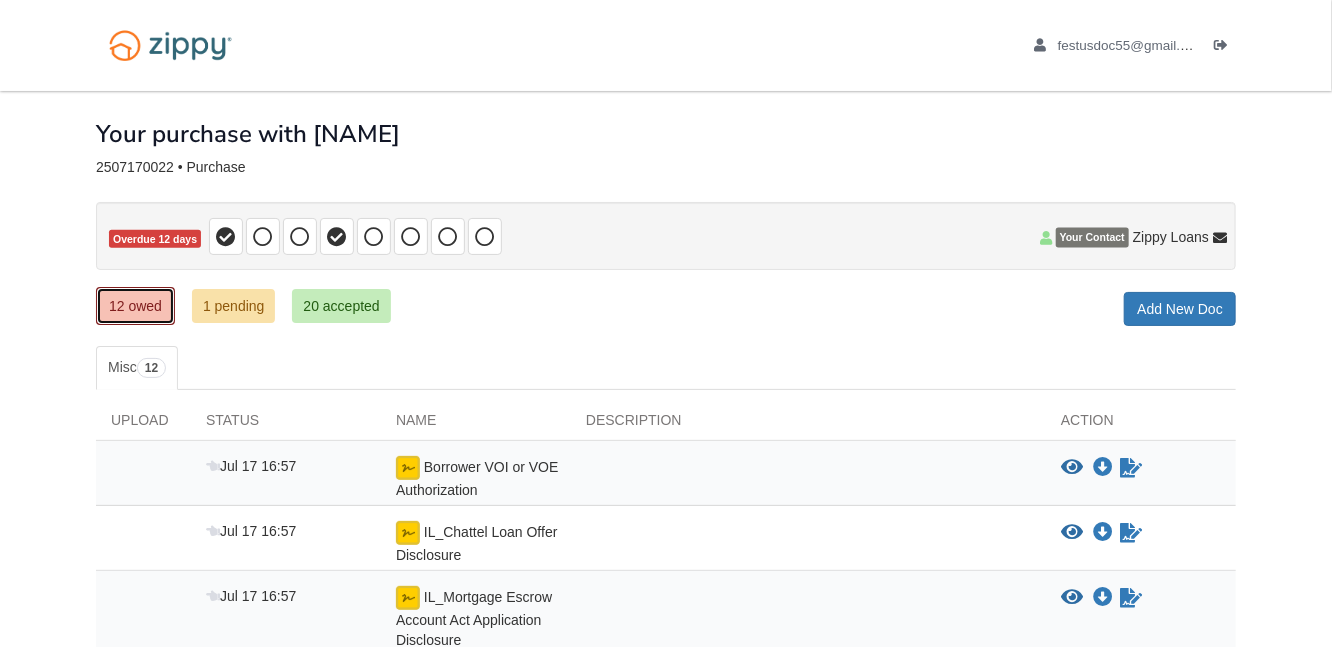 click on "12 owed" at bounding box center [135, 306] 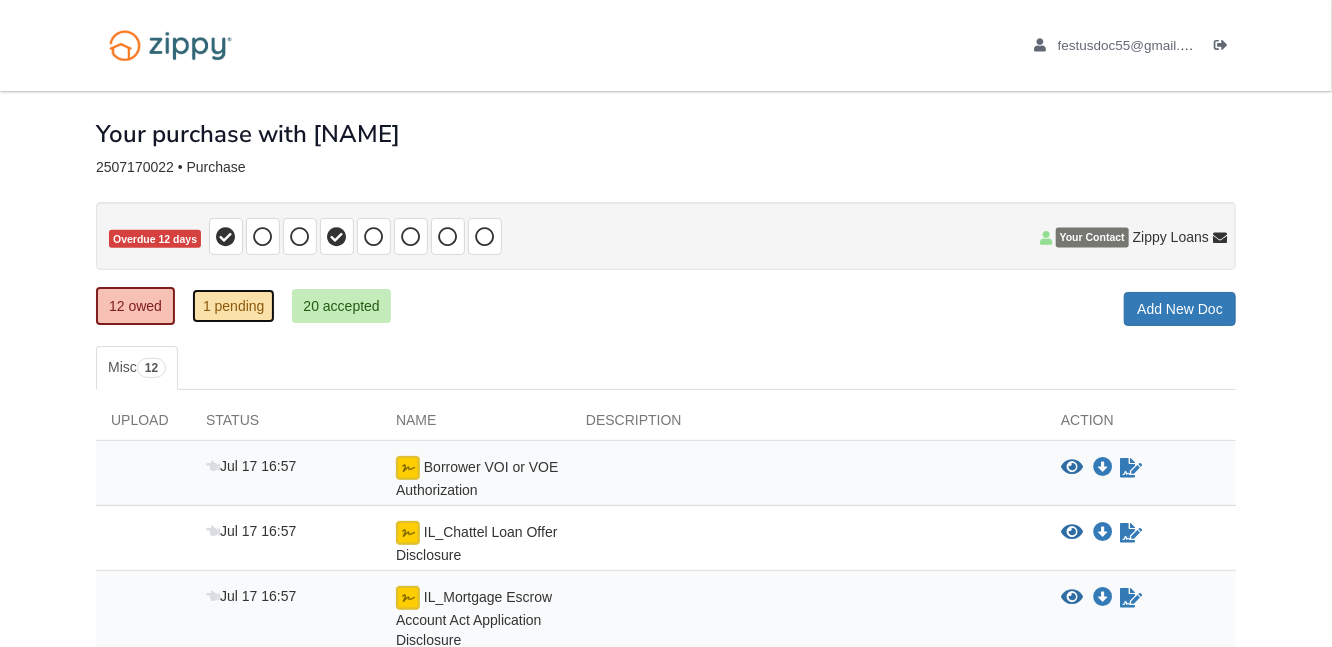 click on "1 pending" at bounding box center [234, 306] 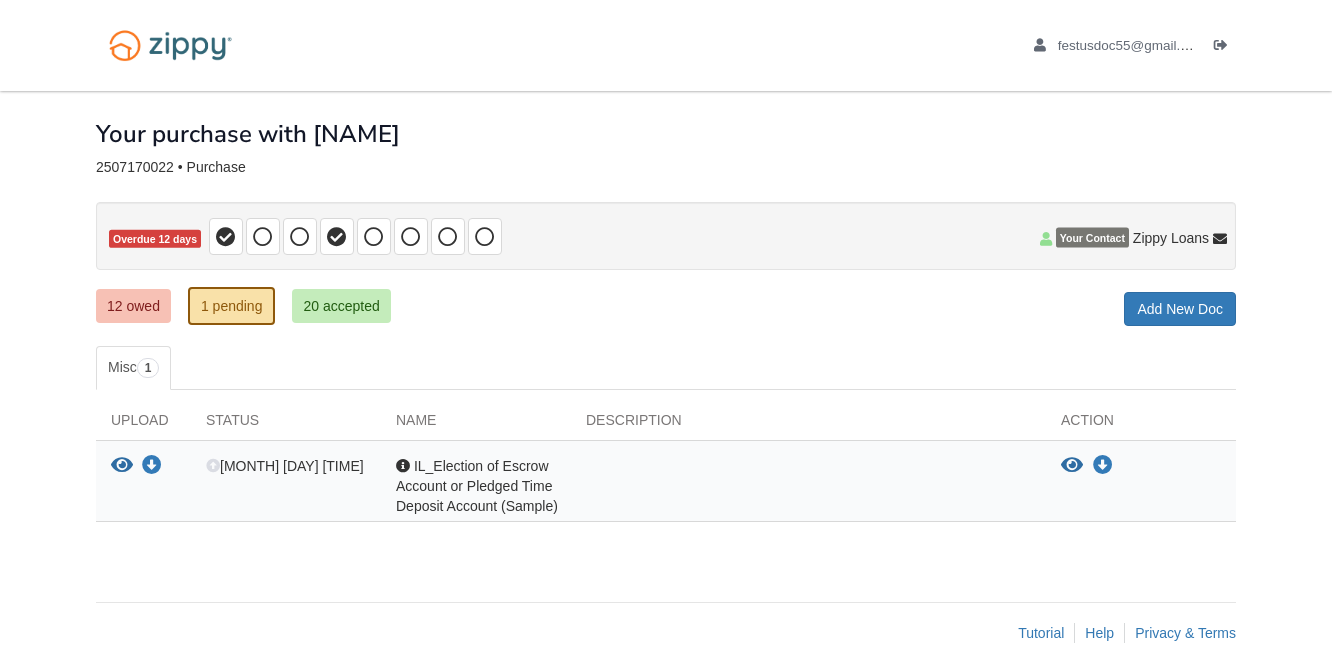 scroll, scrollTop: 0, scrollLeft: 0, axis: both 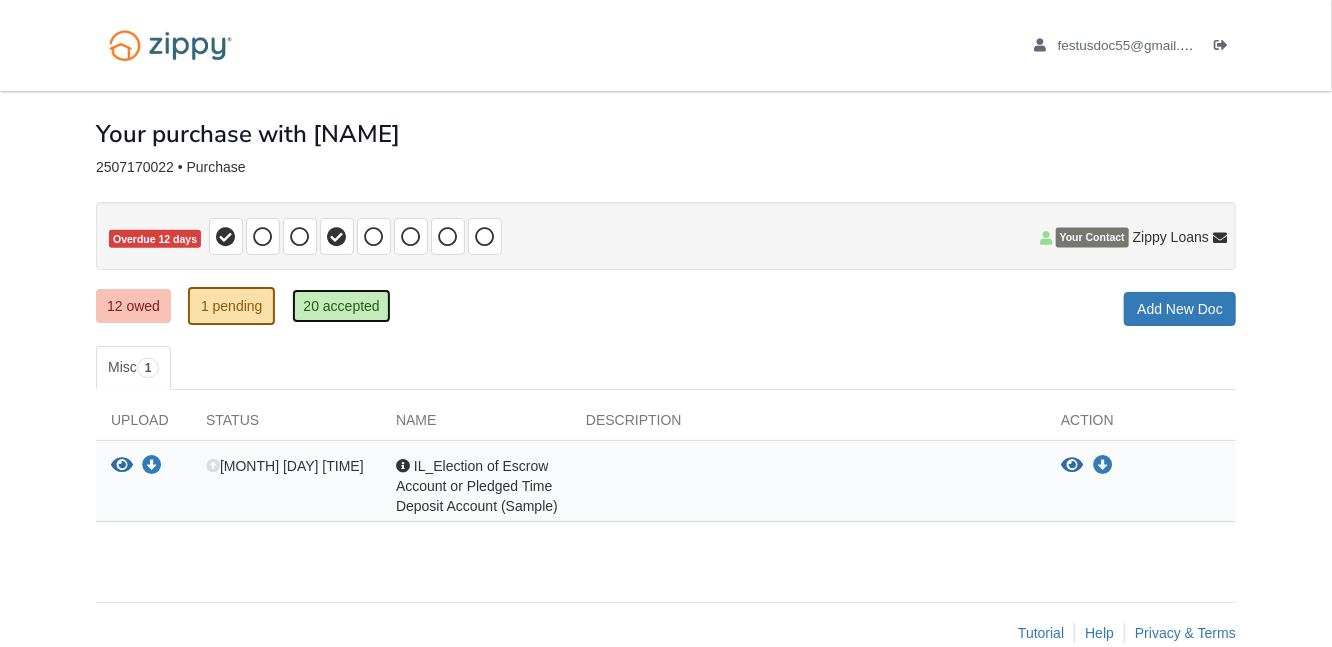 click on "20 accepted" at bounding box center [341, 306] 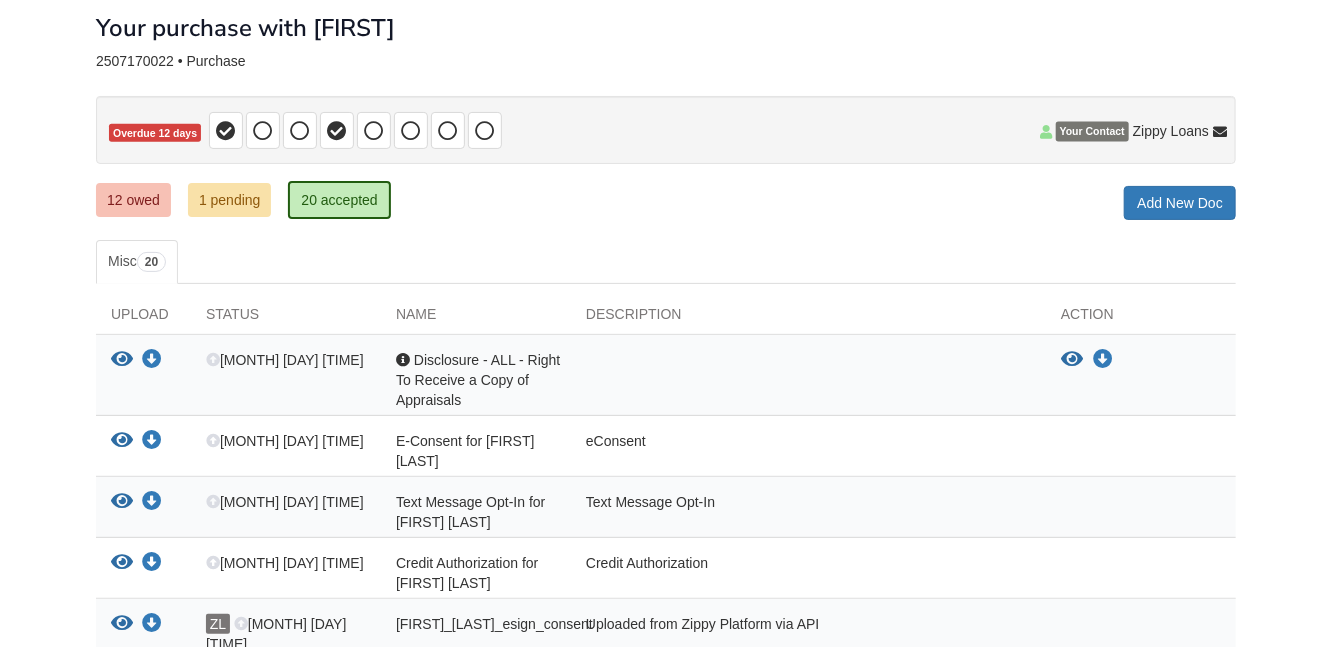 scroll, scrollTop: 200, scrollLeft: 0, axis: vertical 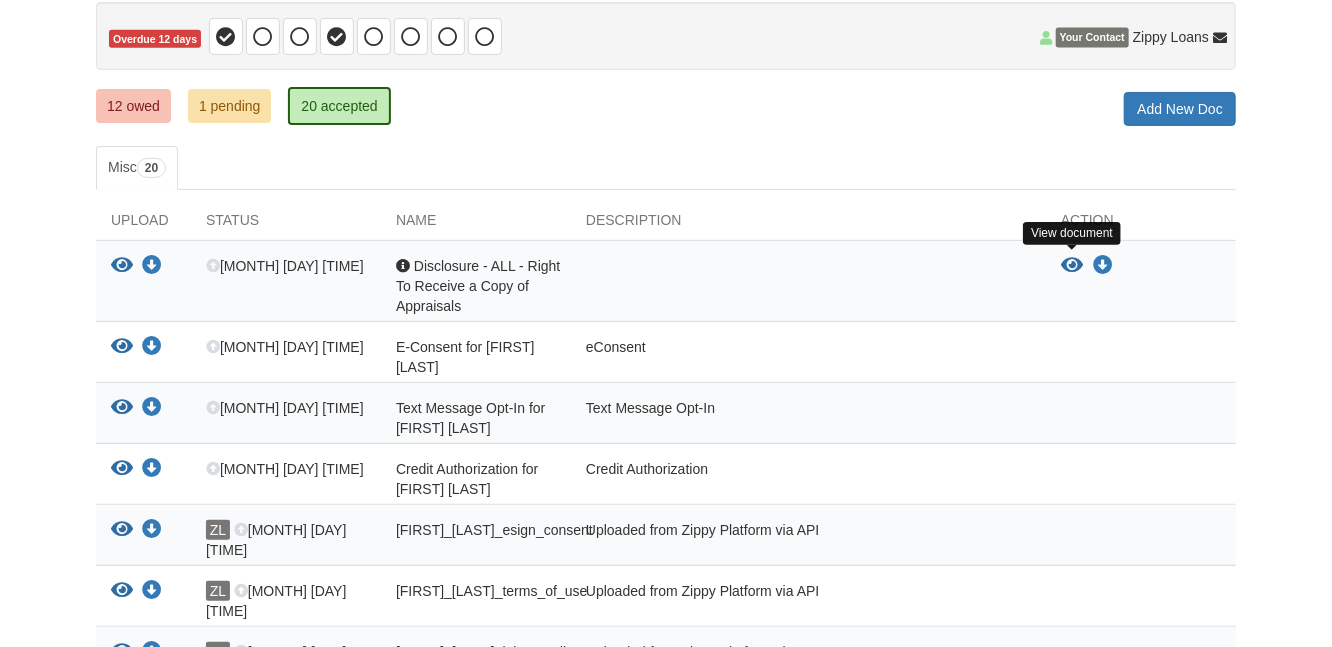 click at bounding box center [1072, 266] 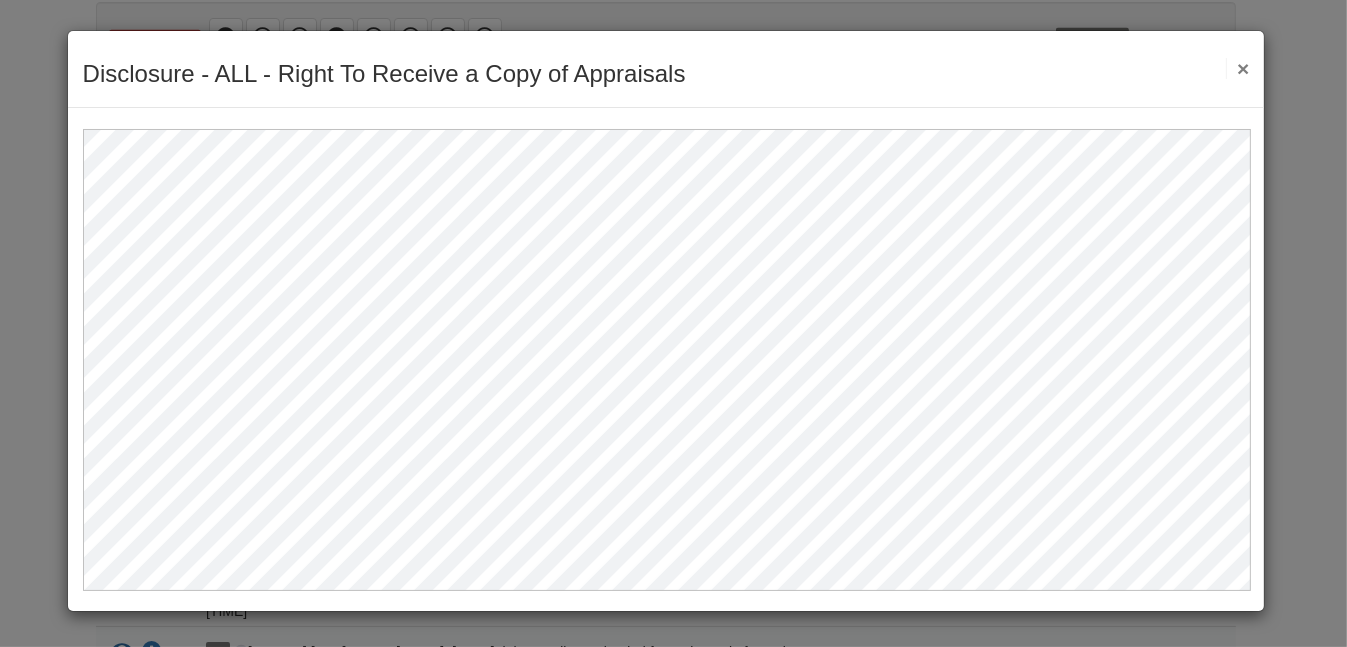 click on "×" at bounding box center [1237, 68] 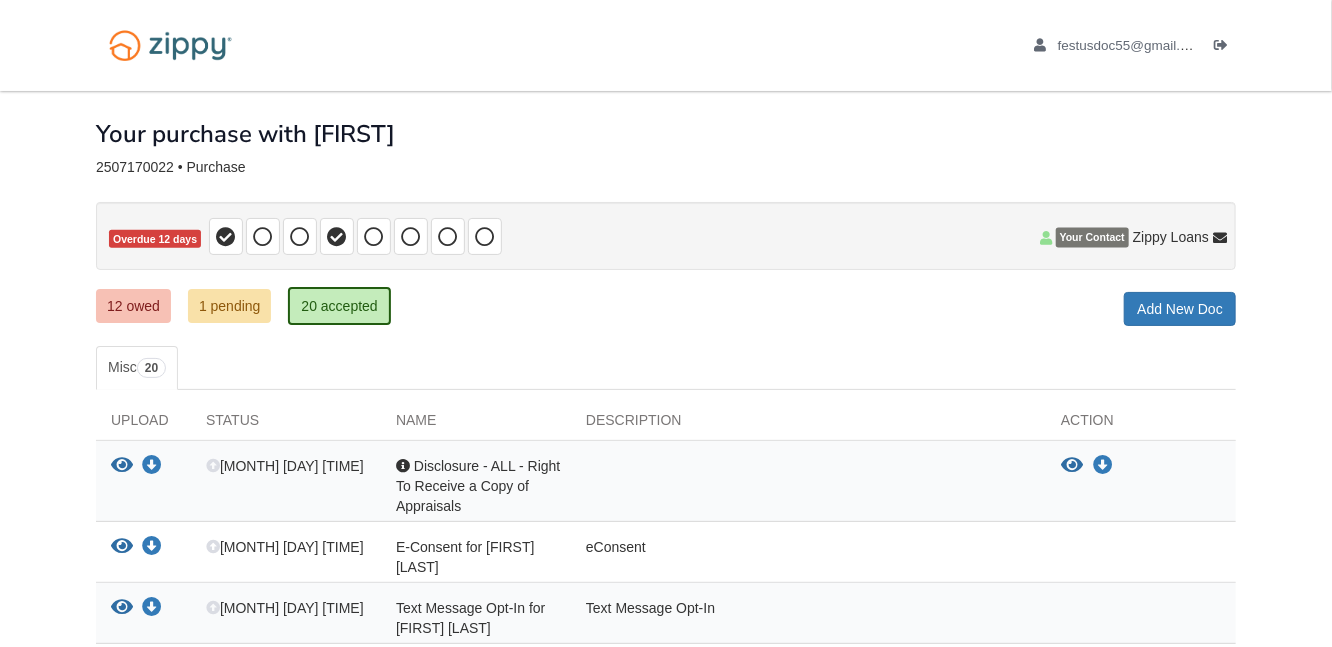 scroll, scrollTop: 0, scrollLeft: 0, axis: both 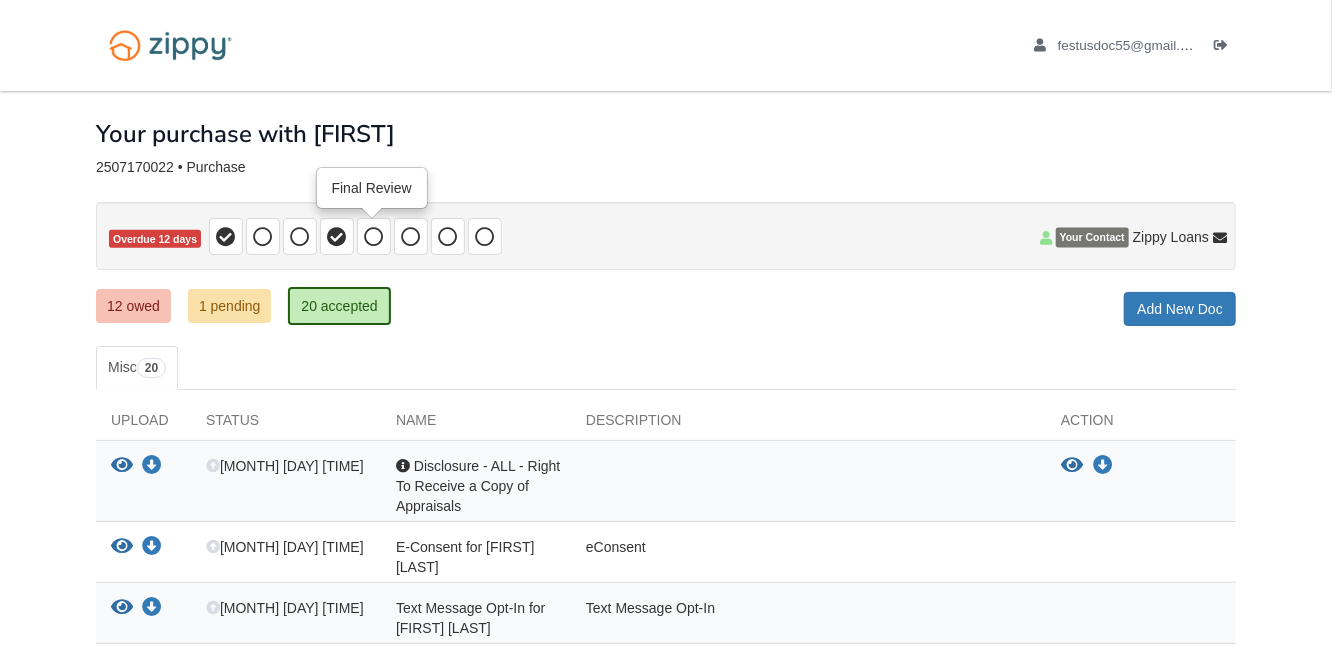 click at bounding box center (374, 237) 